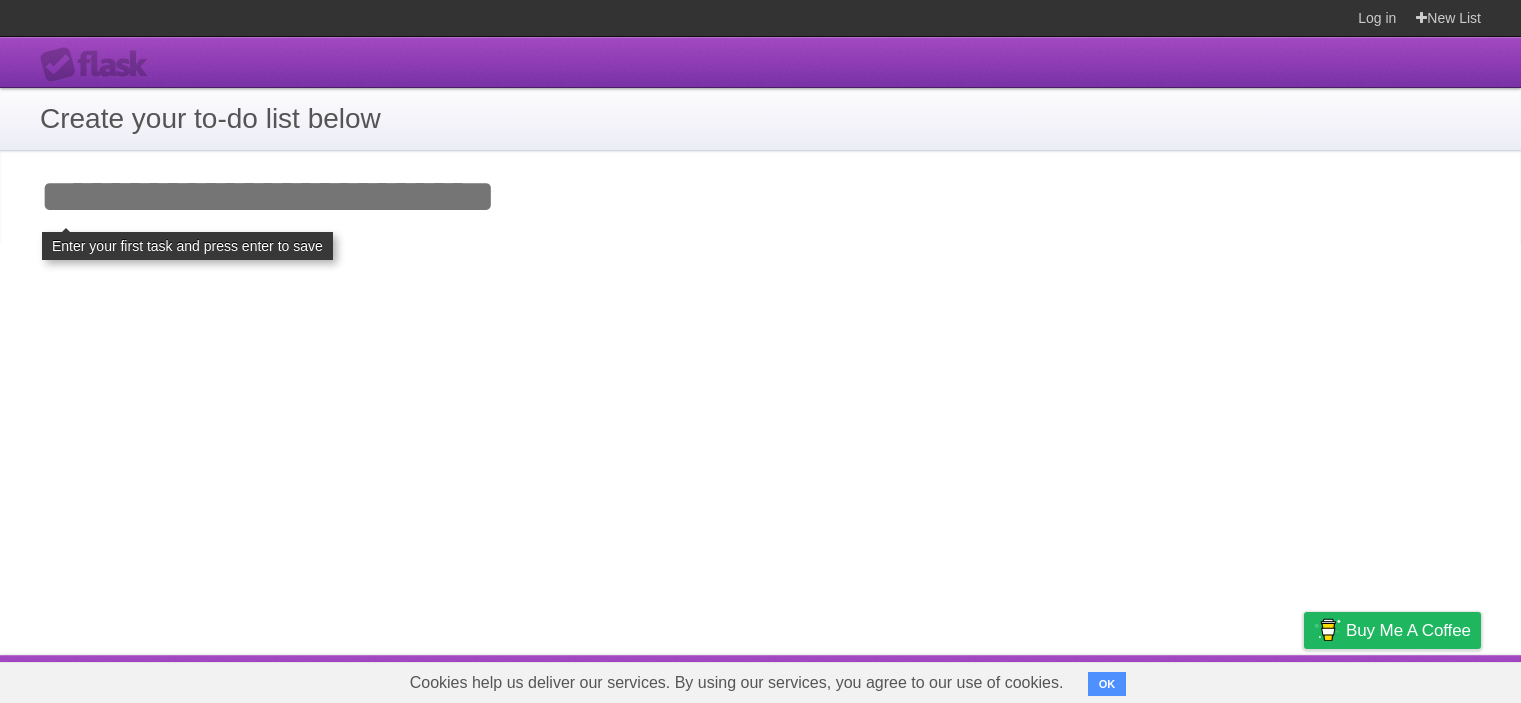 scroll, scrollTop: 0, scrollLeft: 0, axis: both 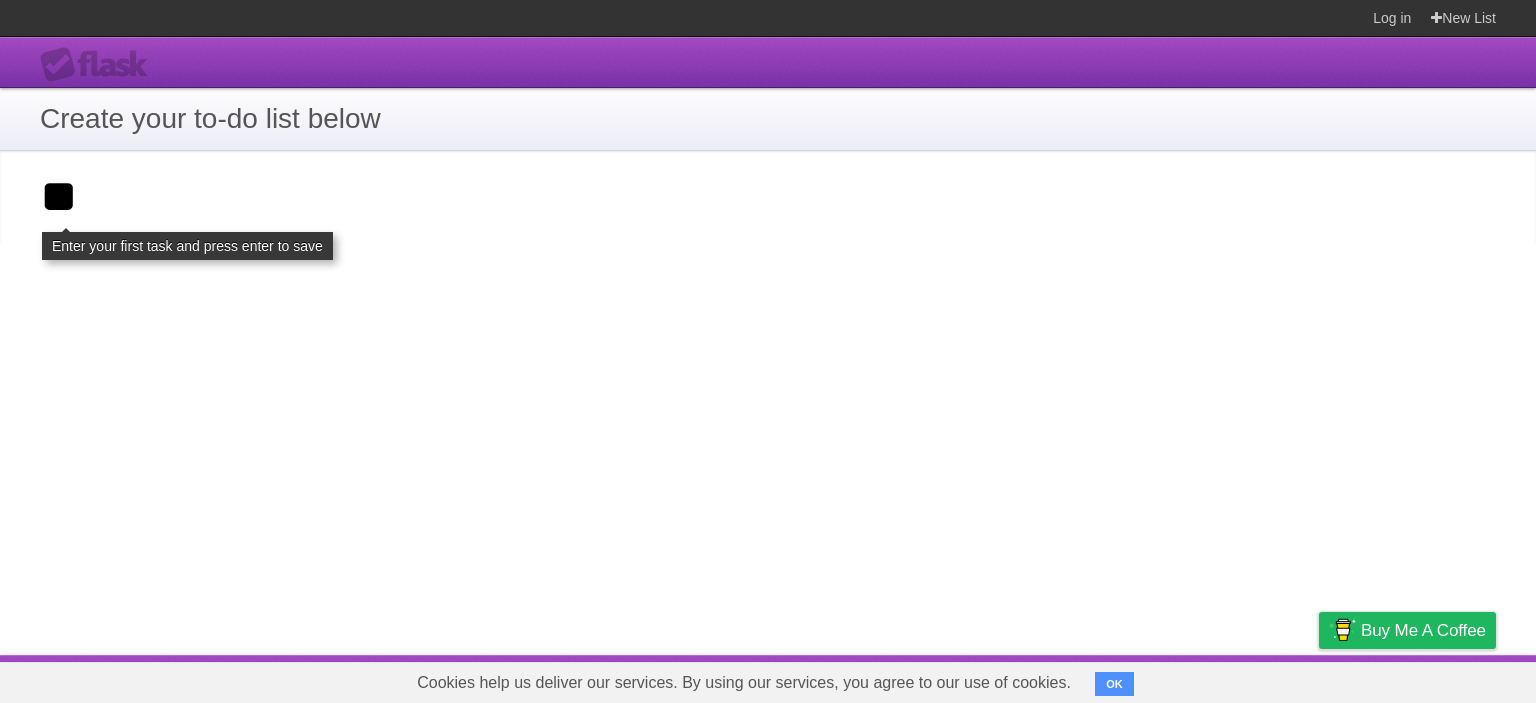 type on "*" 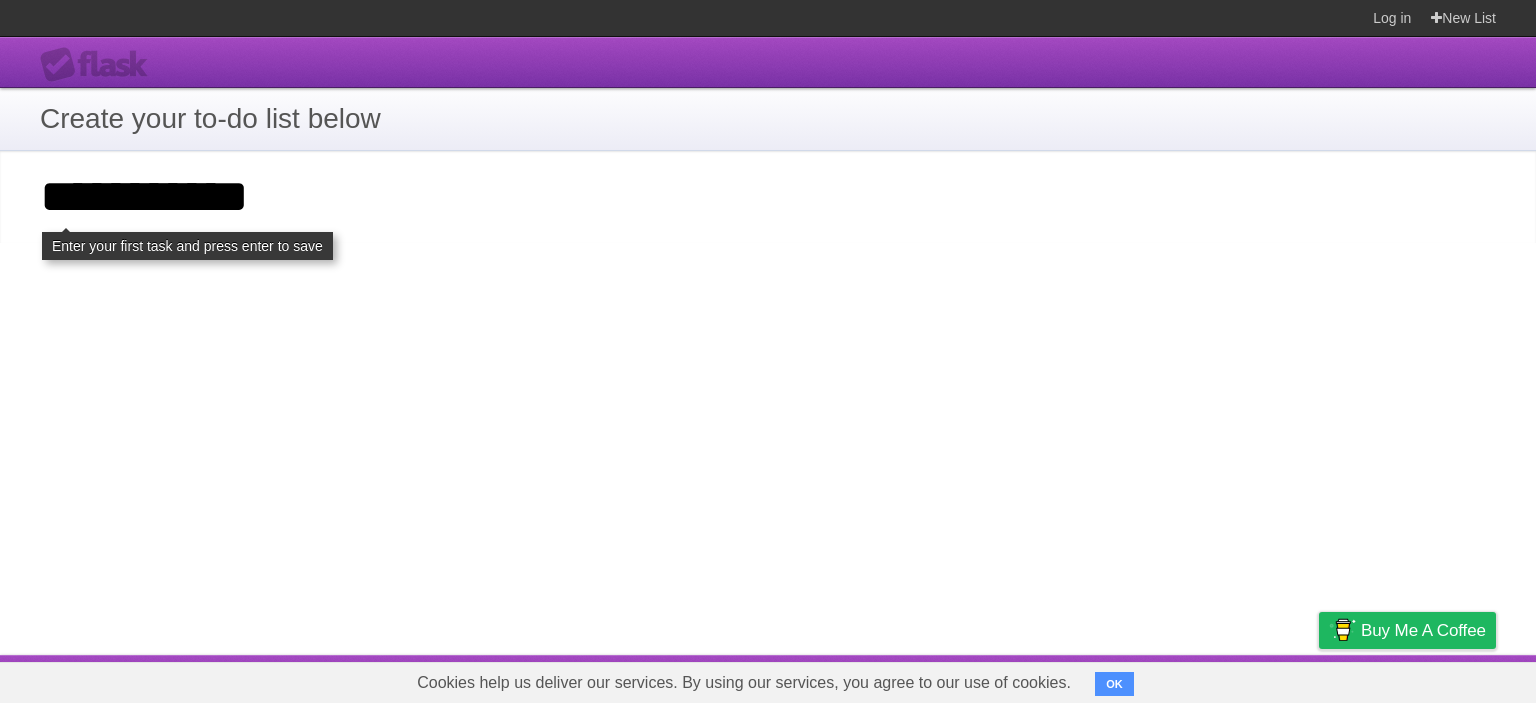 type on "**********" 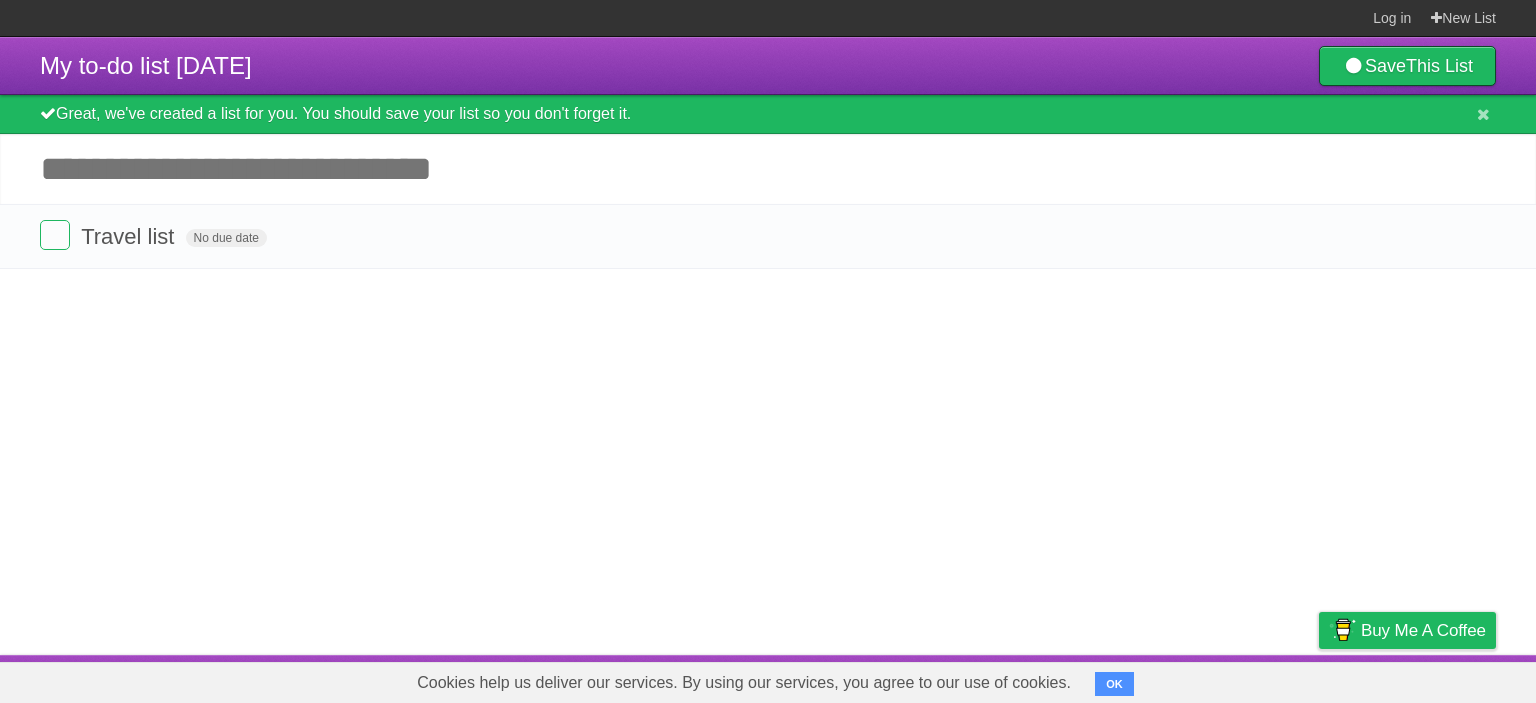 scroll, scrollTop: 0, scrollLeft: 0, axis: both 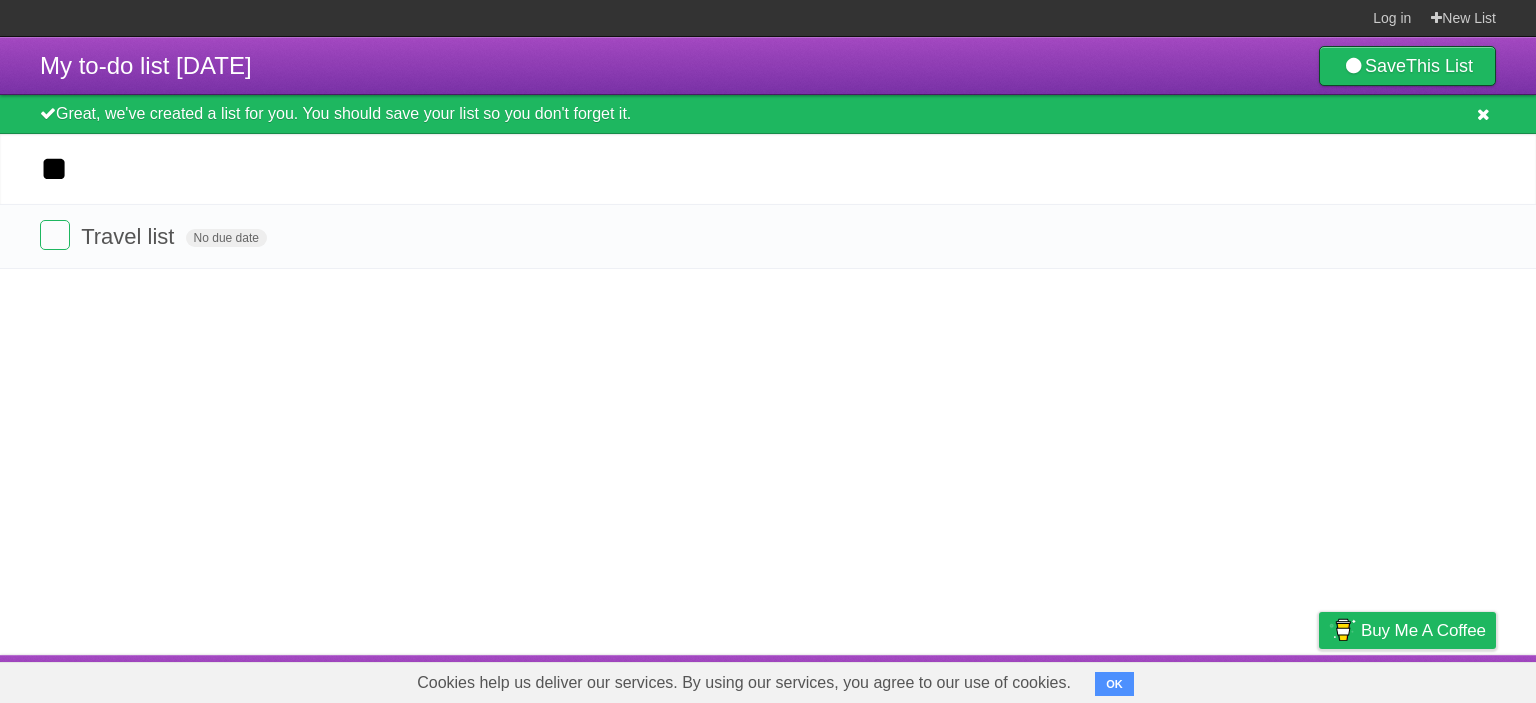 click at bounding box center (1483, 114) 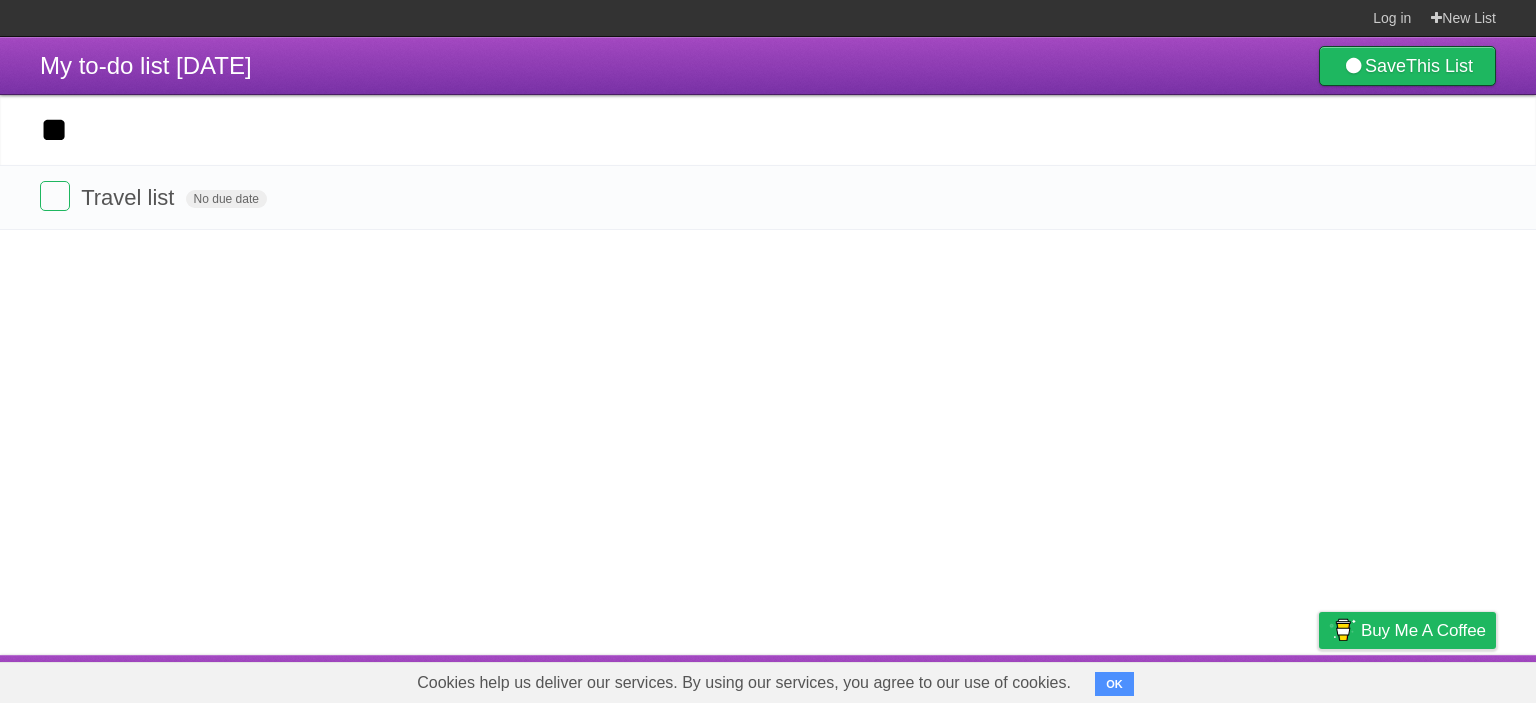 click on "OK" at bounding box center (1114, 684) 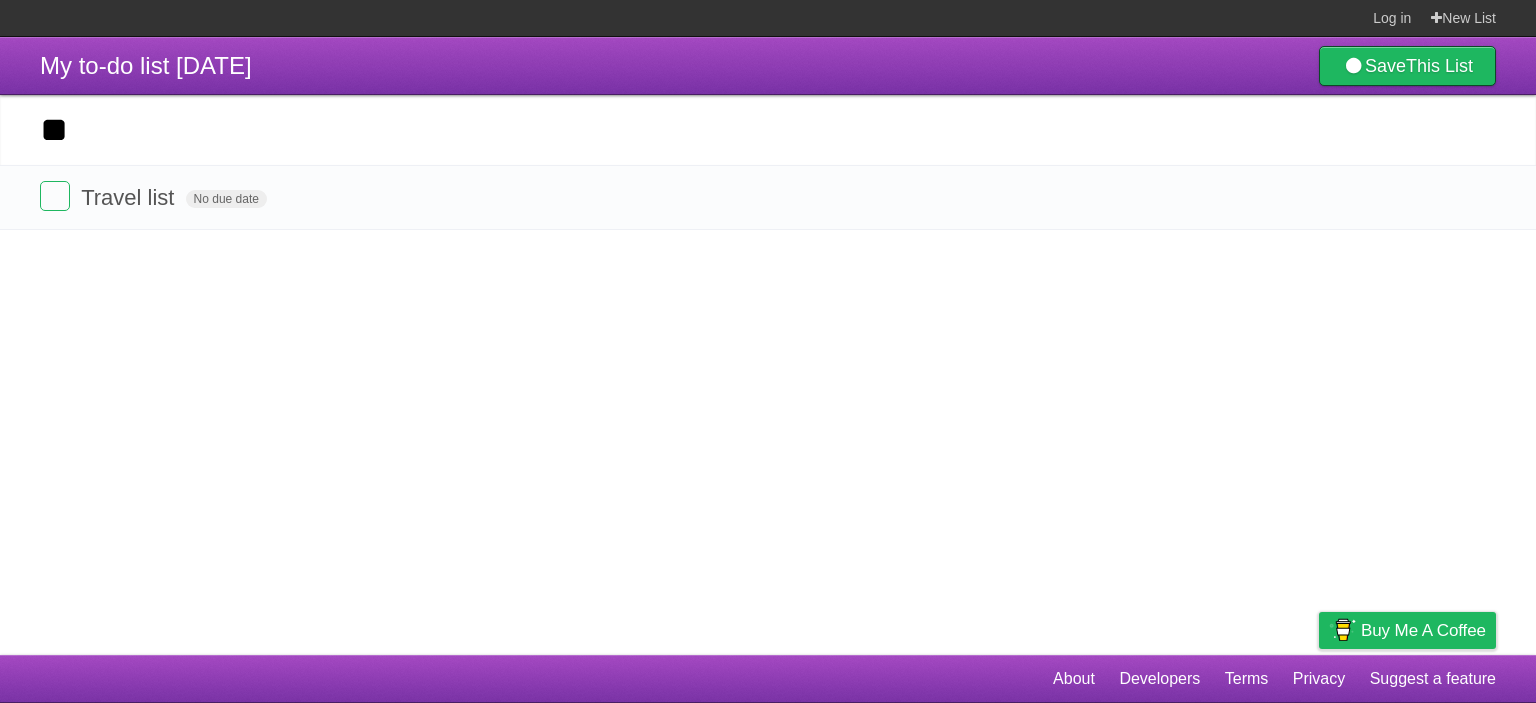 click on "**" at bounding box center [768, 130] 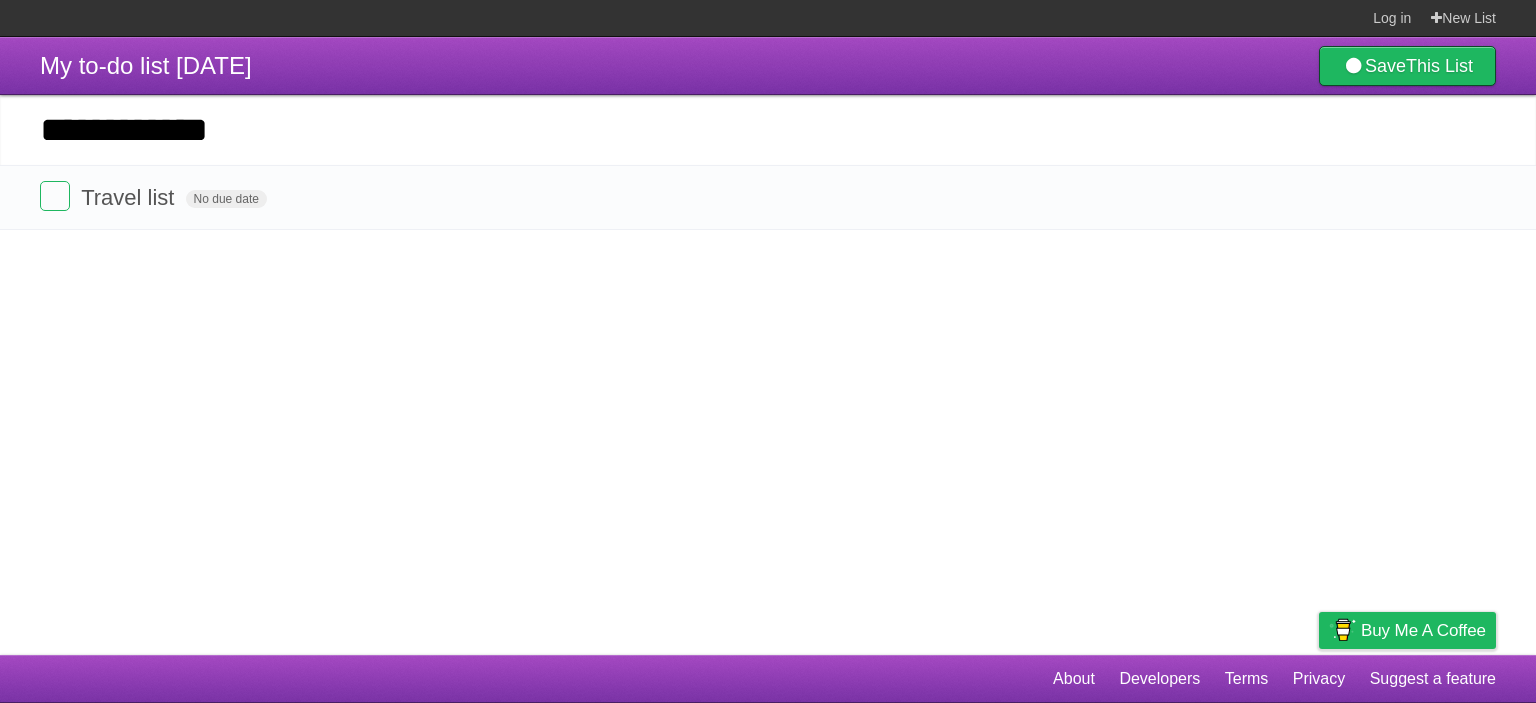 type on "**********" 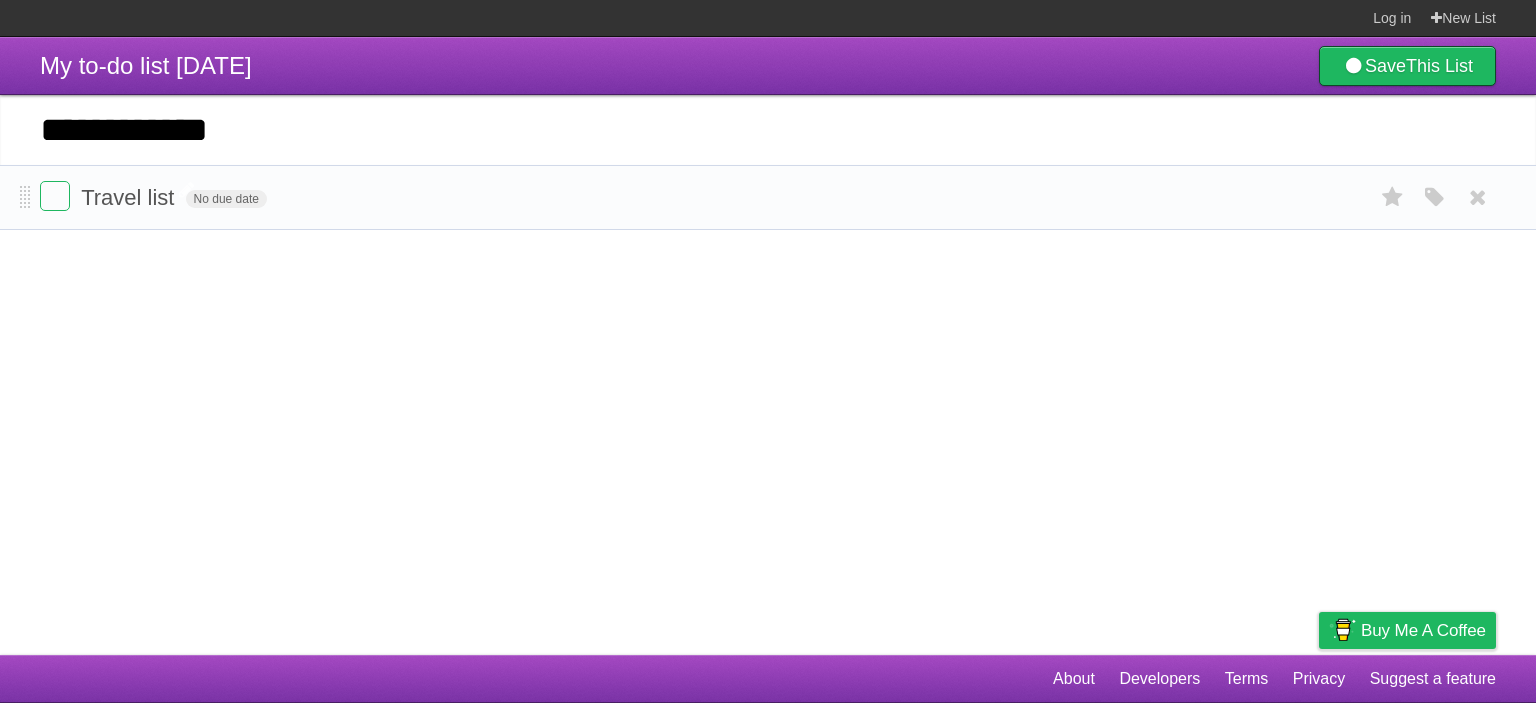 click on "Travel list" at bounding box center [130, 197] 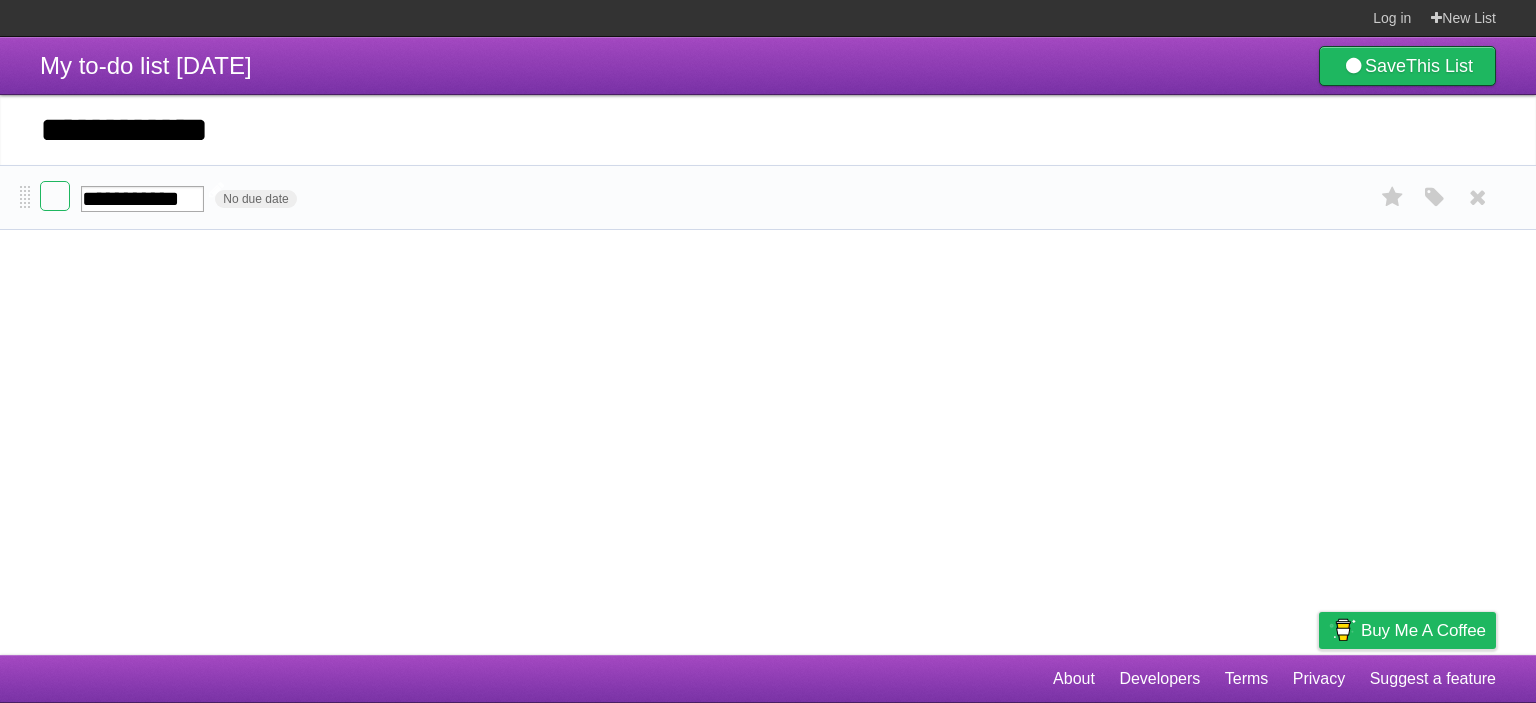 click on "**********" at bounding box center (142, 199) 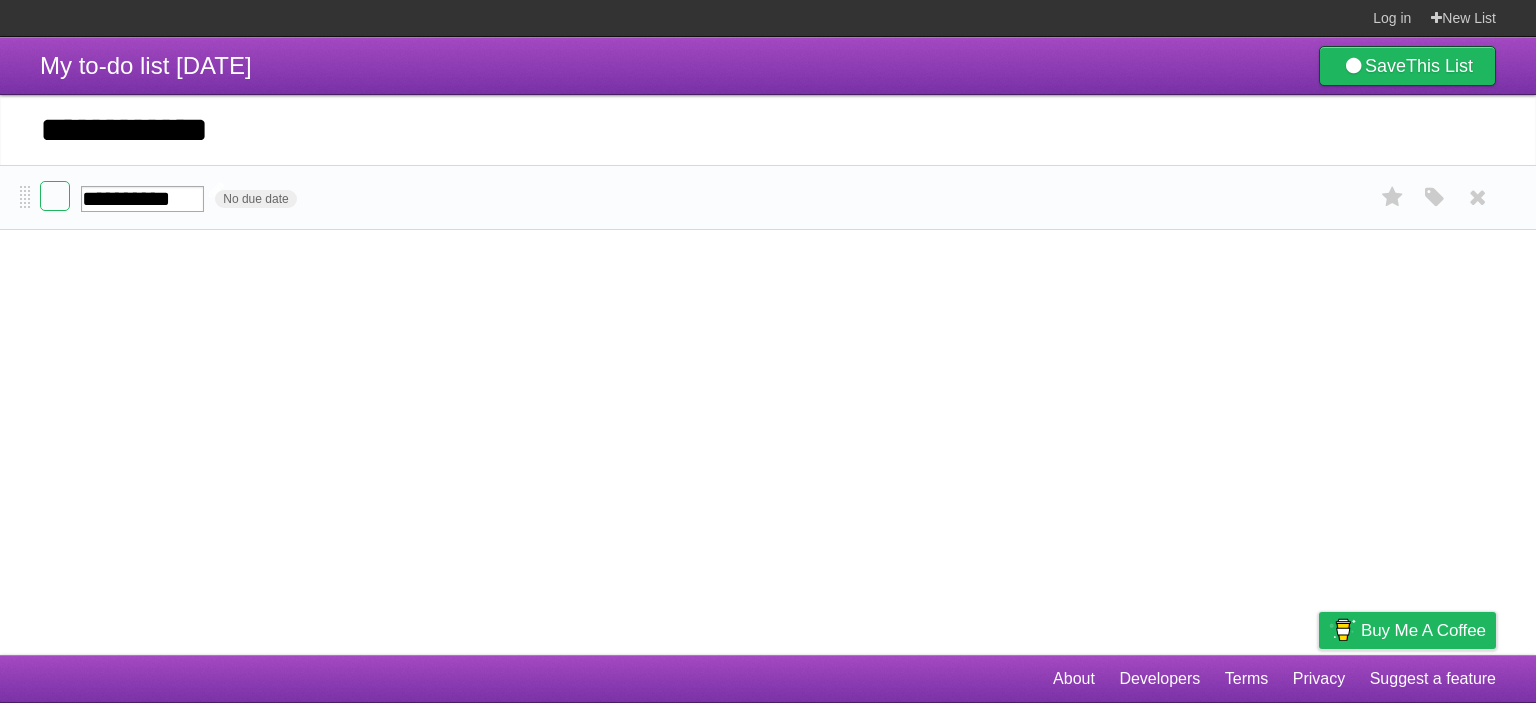 type on "**********" 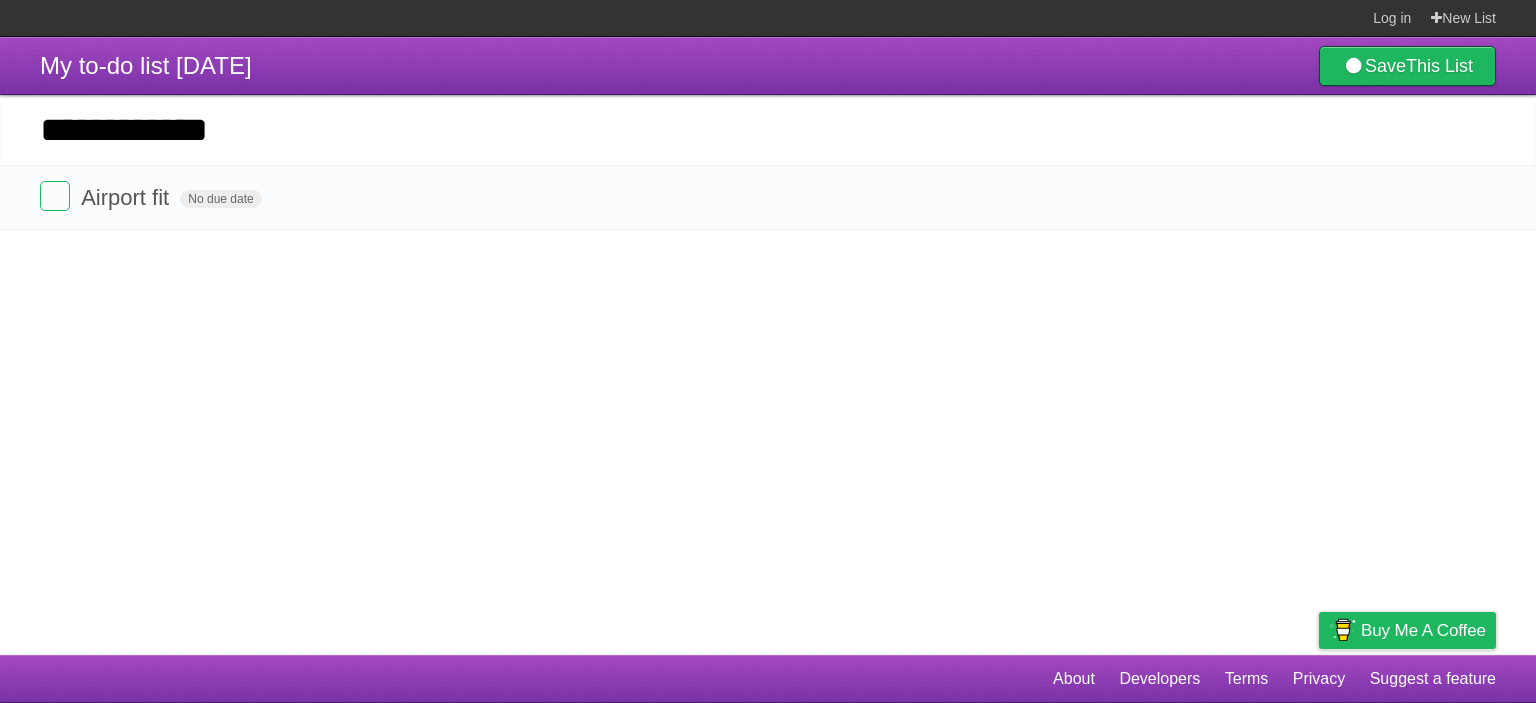 click on "**********" at bounding box center [768, 346] 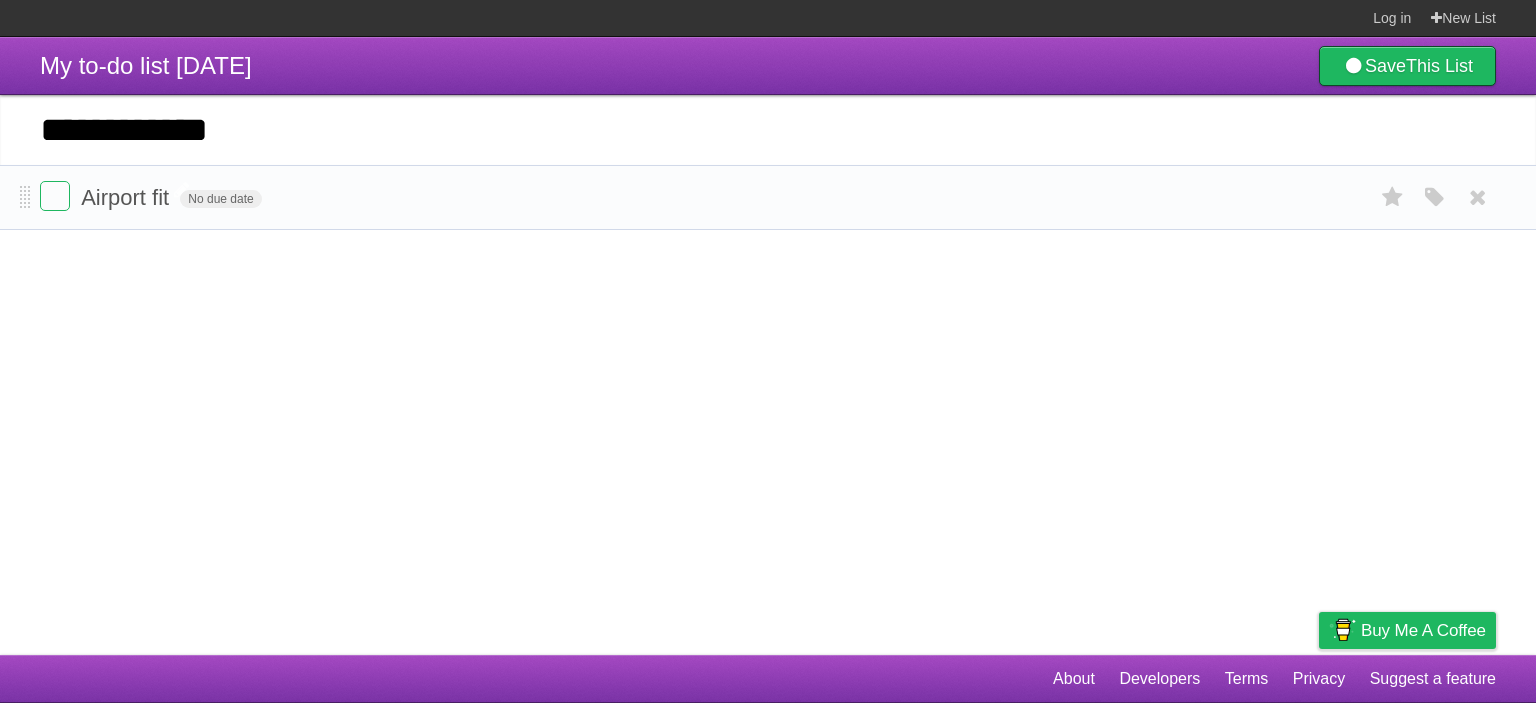 click on "Airport fit" at bounding box center (127, 197) 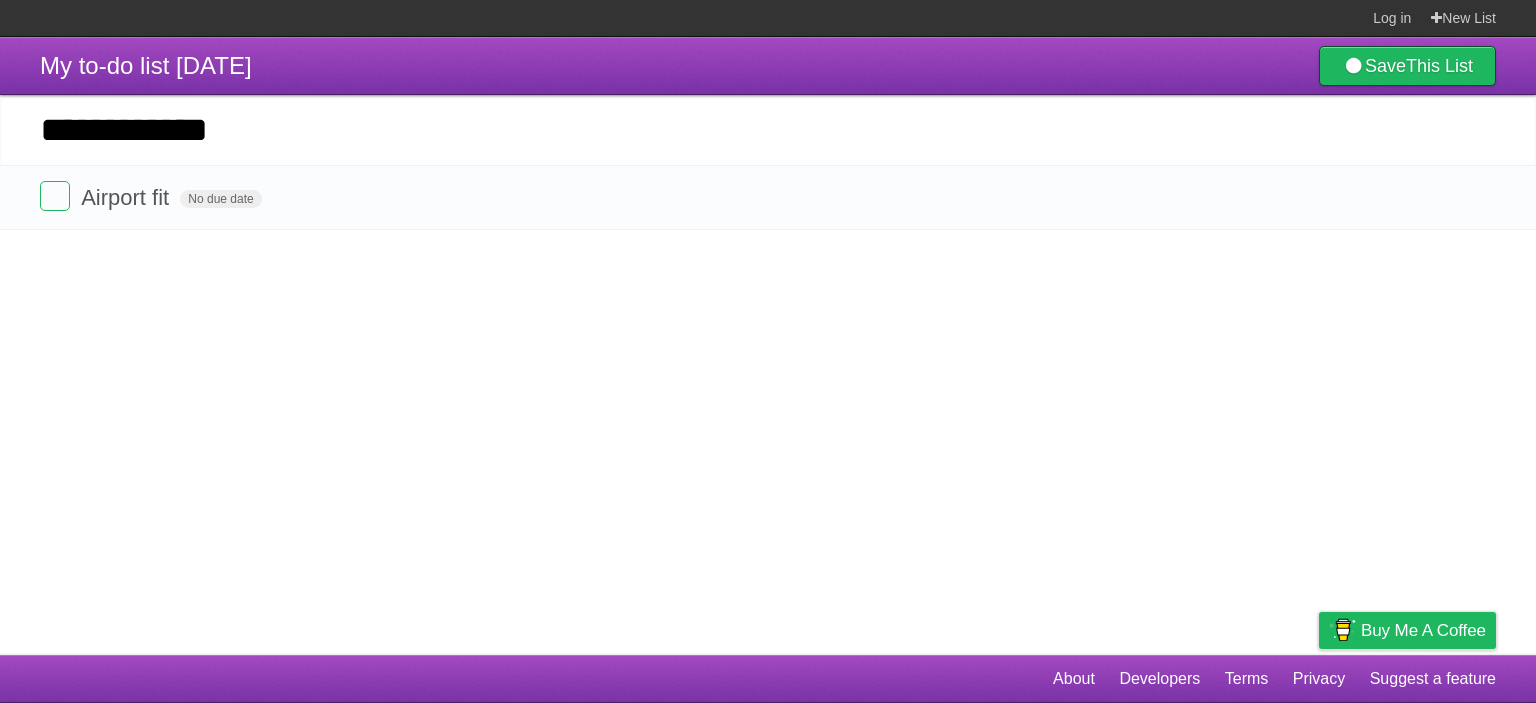 click on "**********" at bounding box center [768, 346] 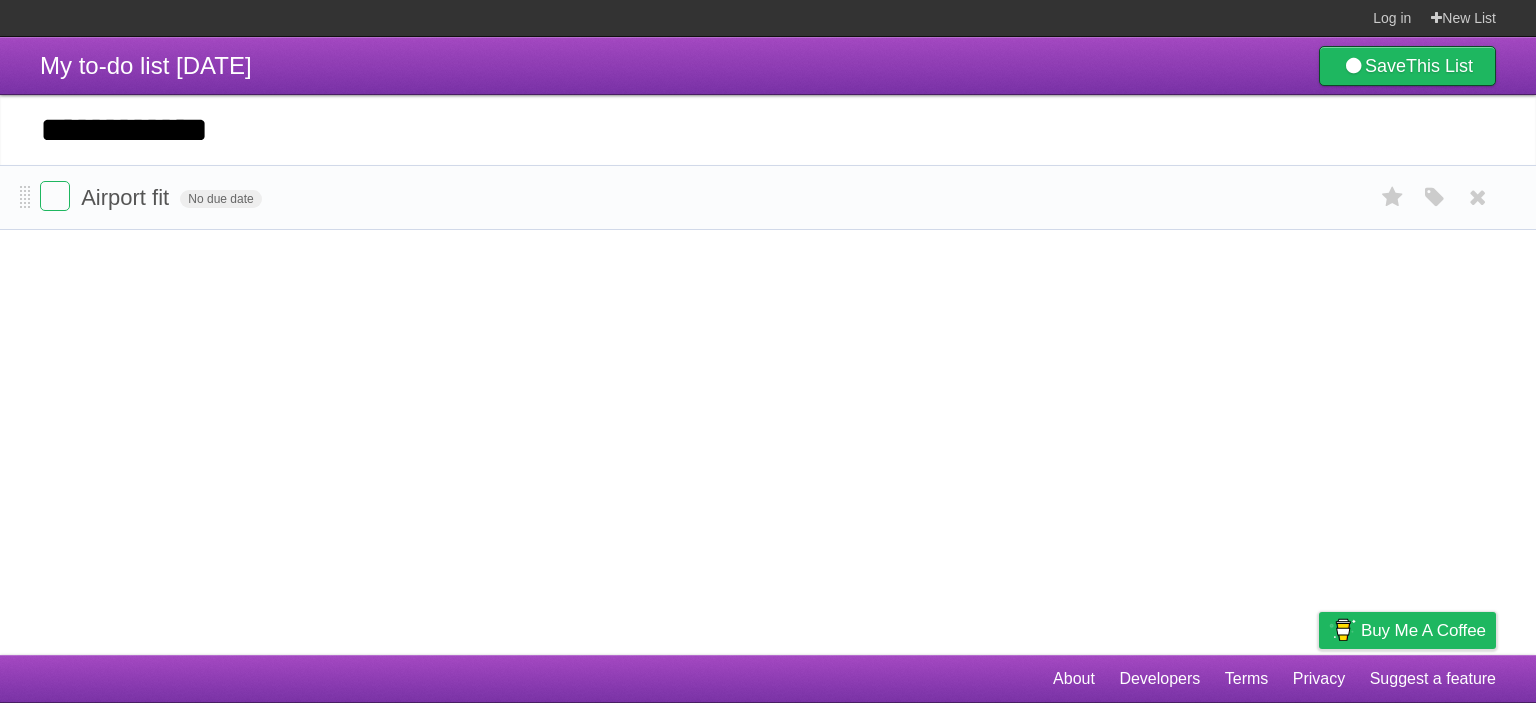 click on "Airport fit
No due date
White
Red
Blue
Green
Purple
Orange" at bounding box center [768, 197] 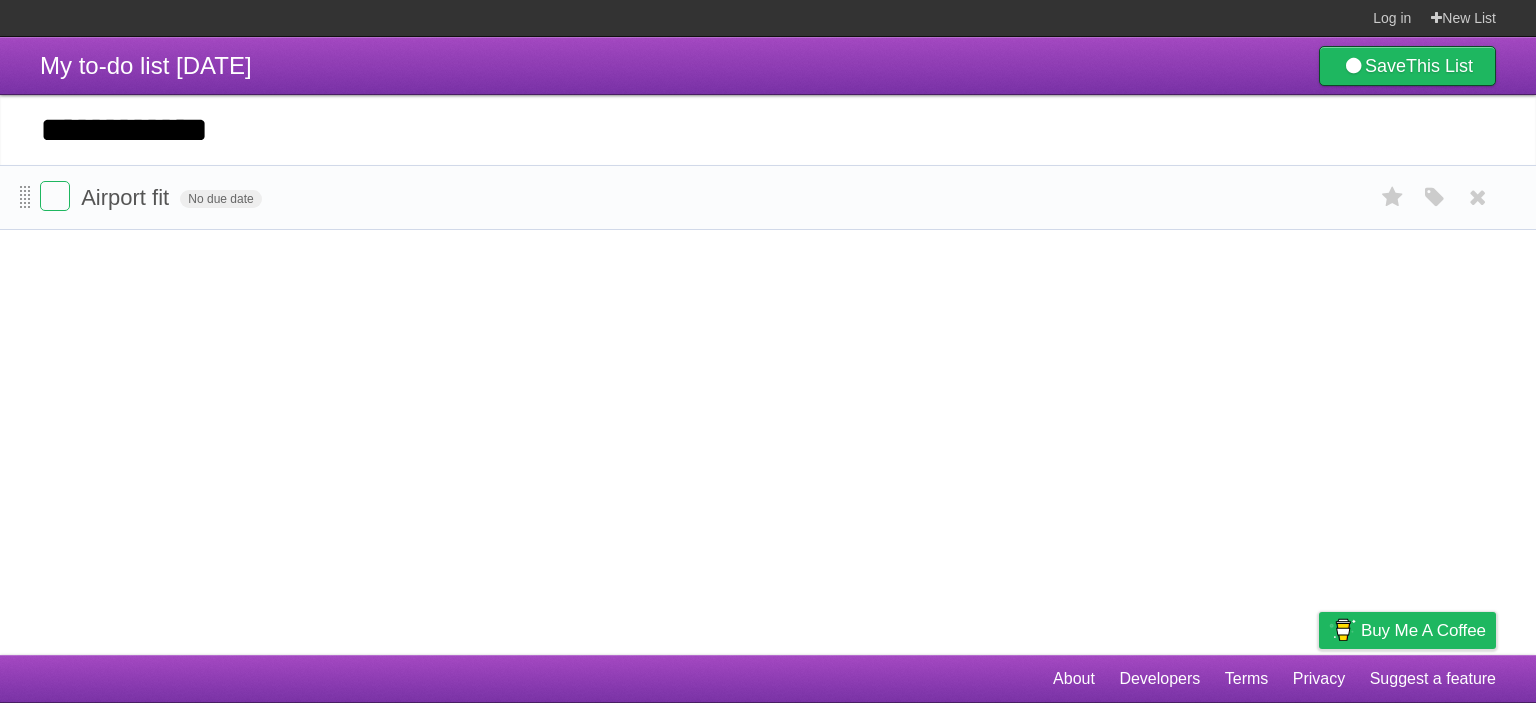 click at bounding box center (25, 198) 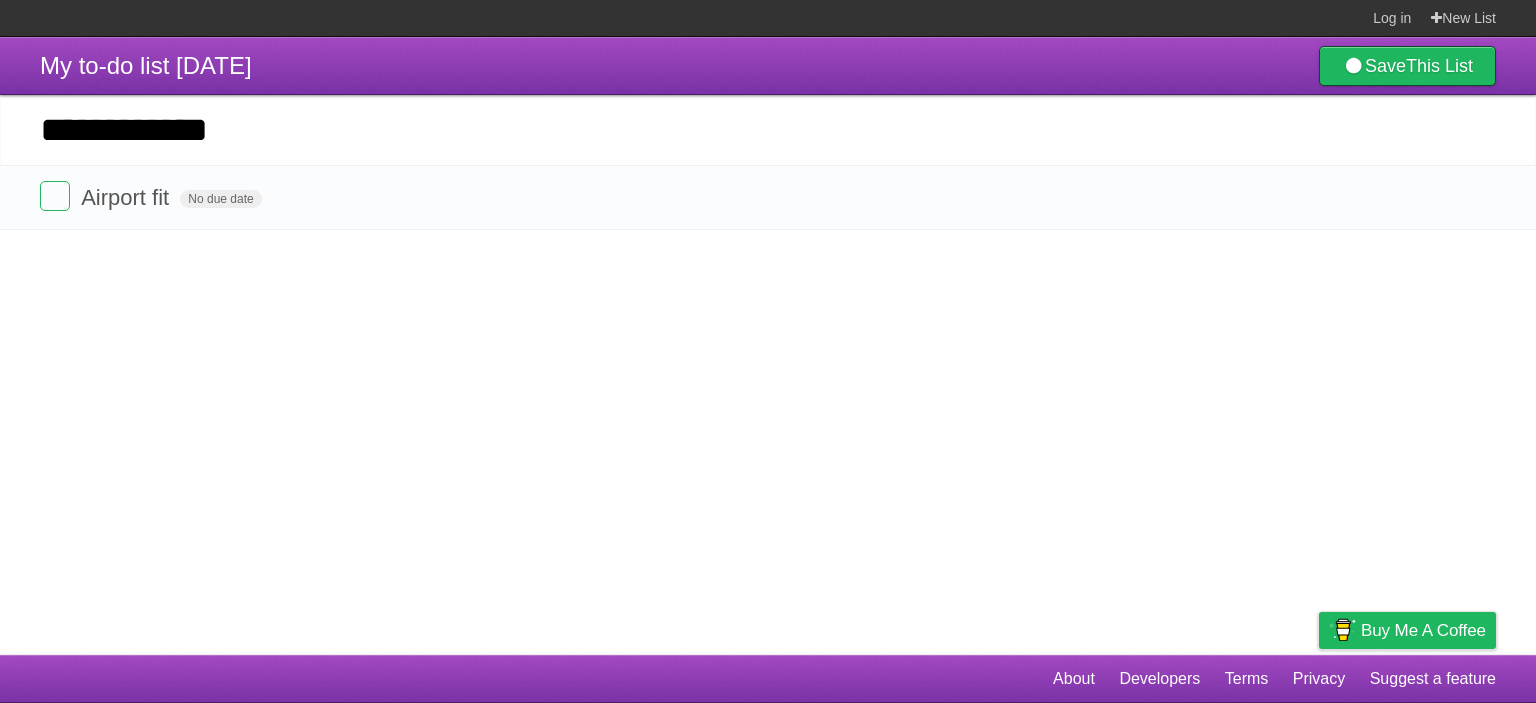 click on "**********" at bounding box center [768, 346] 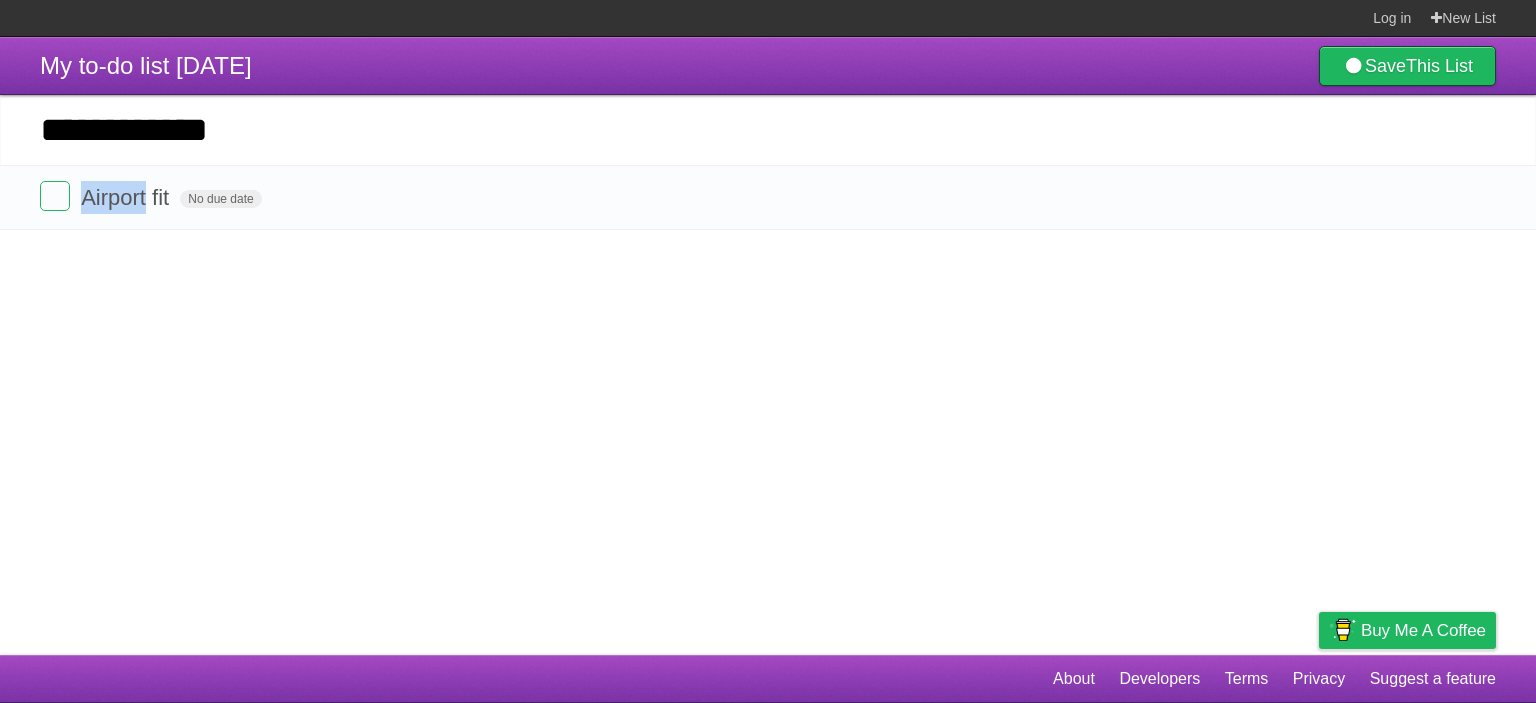 click on "**********" at bounding box center (768, 346) 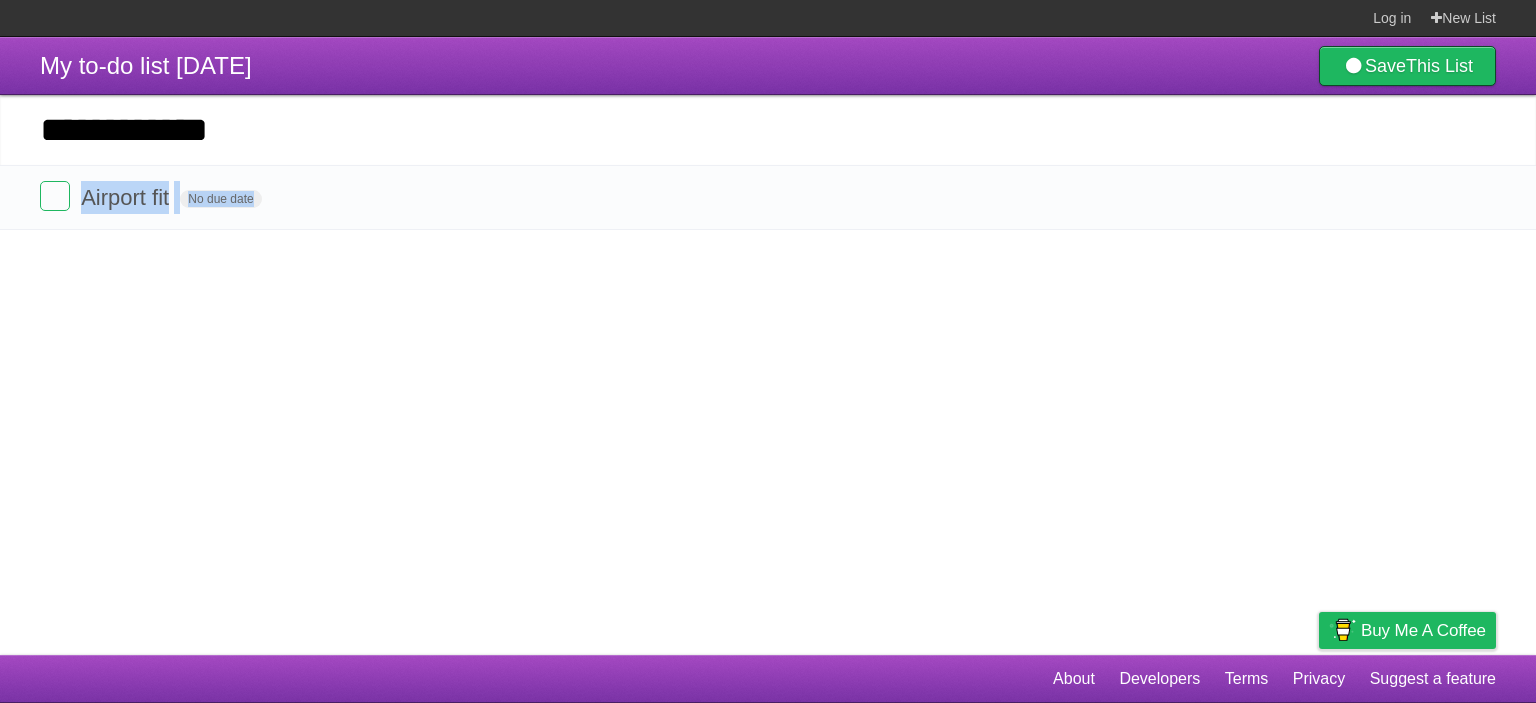 click on "**********" at bounding box center (768, 346) 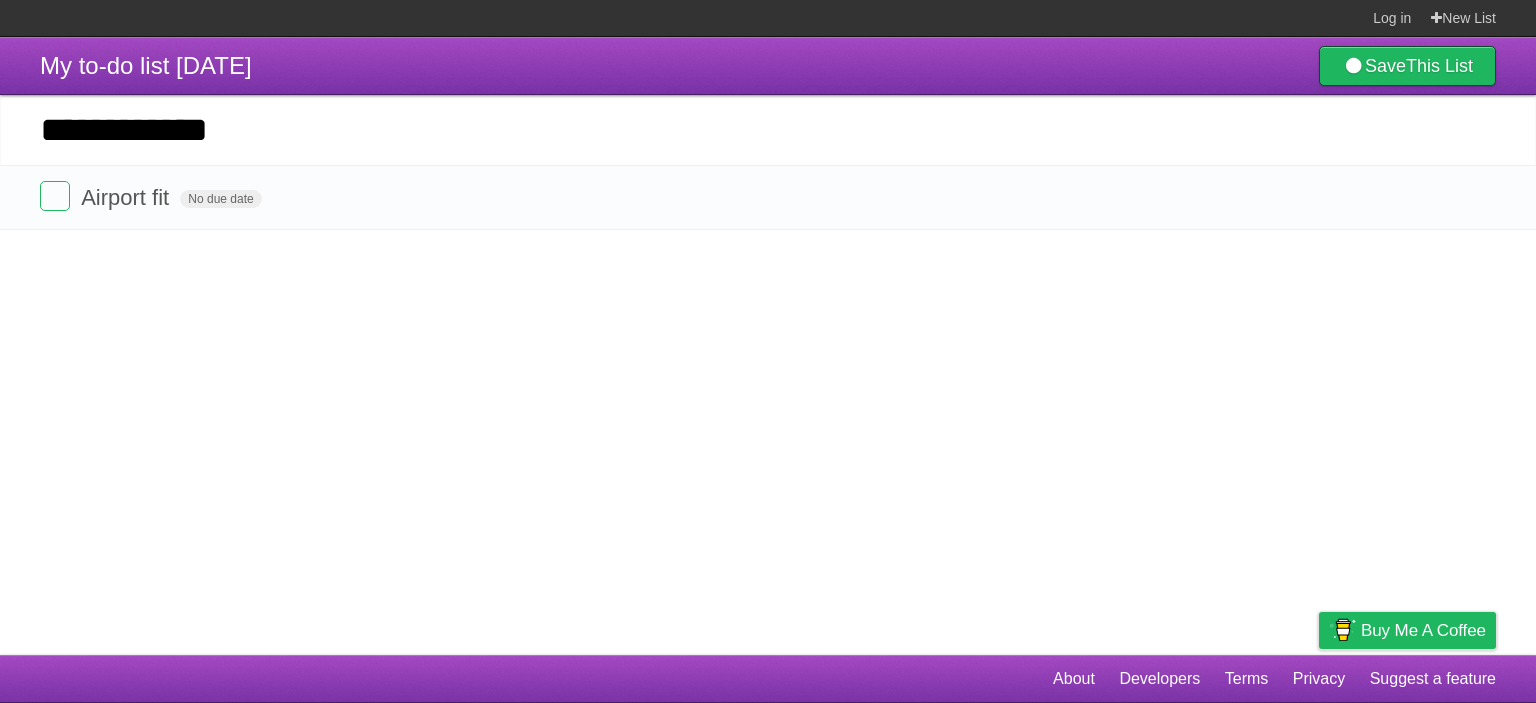 drag, startPoint x: 1406, startPoint y: 250, endPoint x: 1299, endPoint y: 268, distance: 108.503456 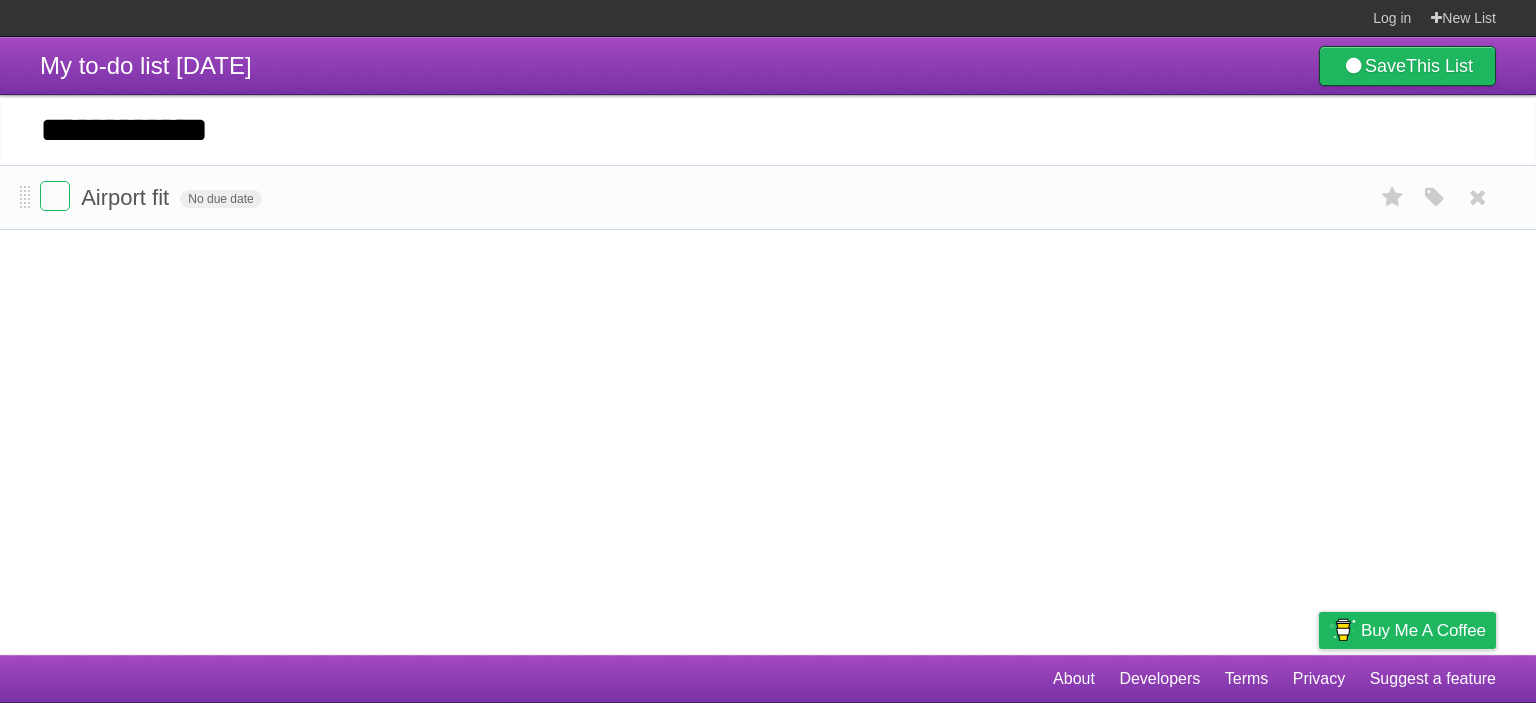 click on "Airport fit
No due date
White
Red
Blue
Green
Purple
Orange" at bounding box center [768, 197] 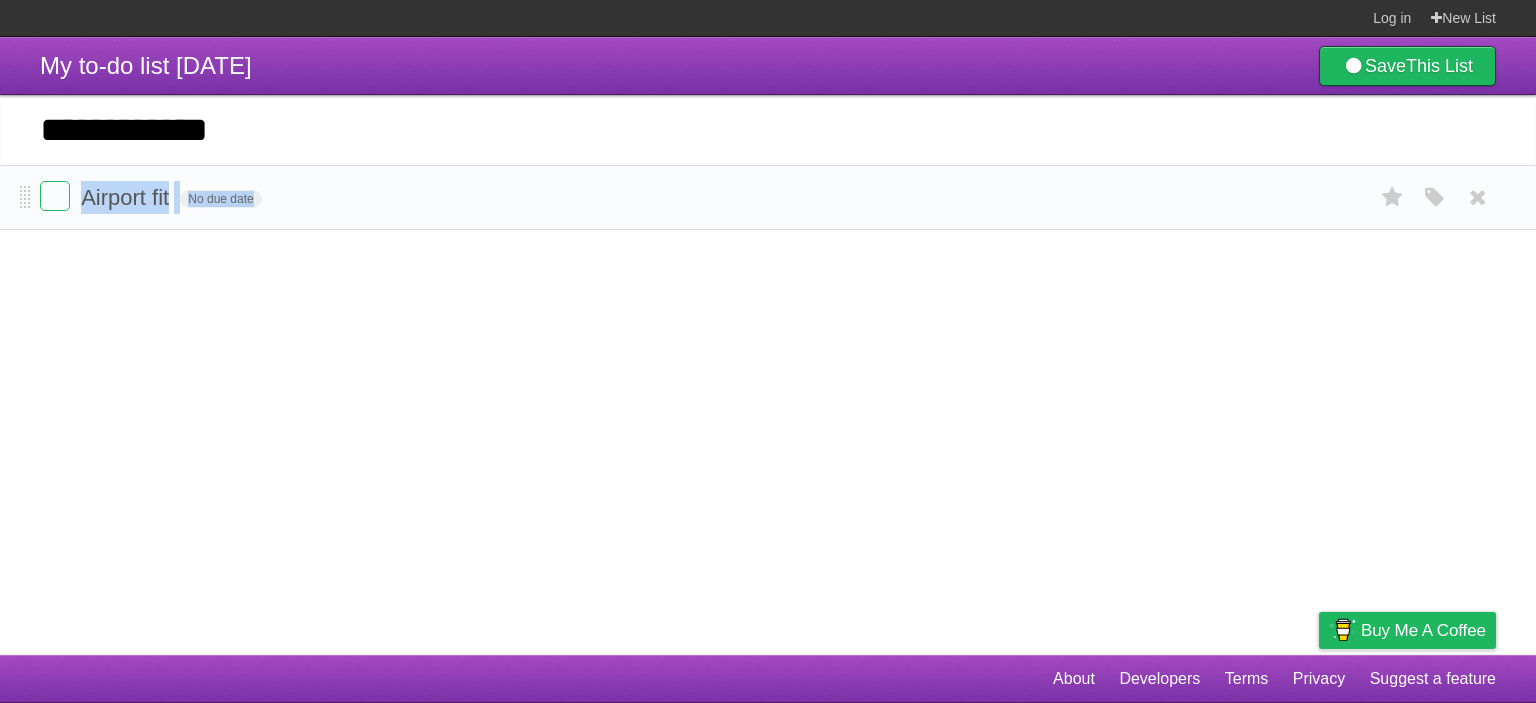 click on "Airport fit
No due date
White
Red
Blue
Green
Purple
Orange" at bounding box center [768, 197] 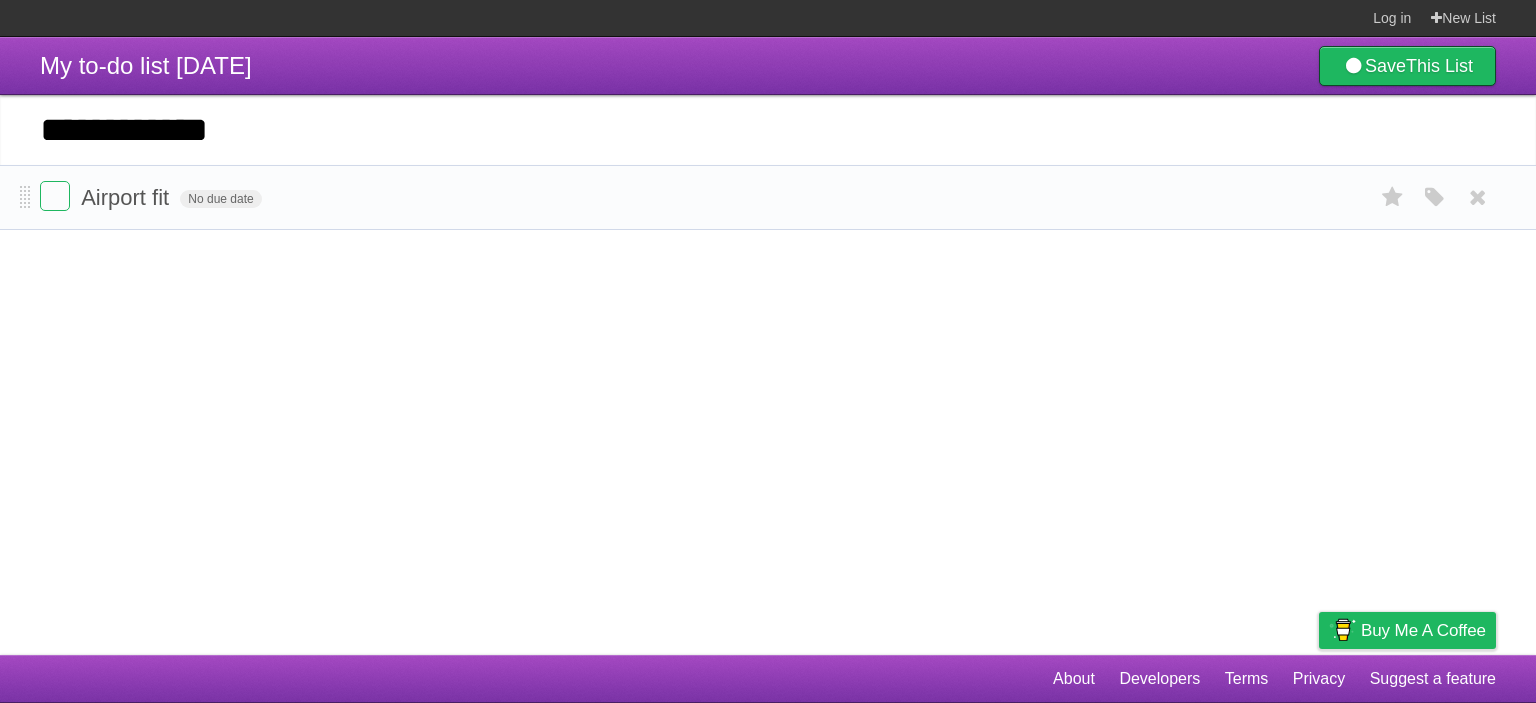 click on "Airport fit
No due date
White
Red
Blue
Green
Purple
Orange" at bounding box center (768, 197) 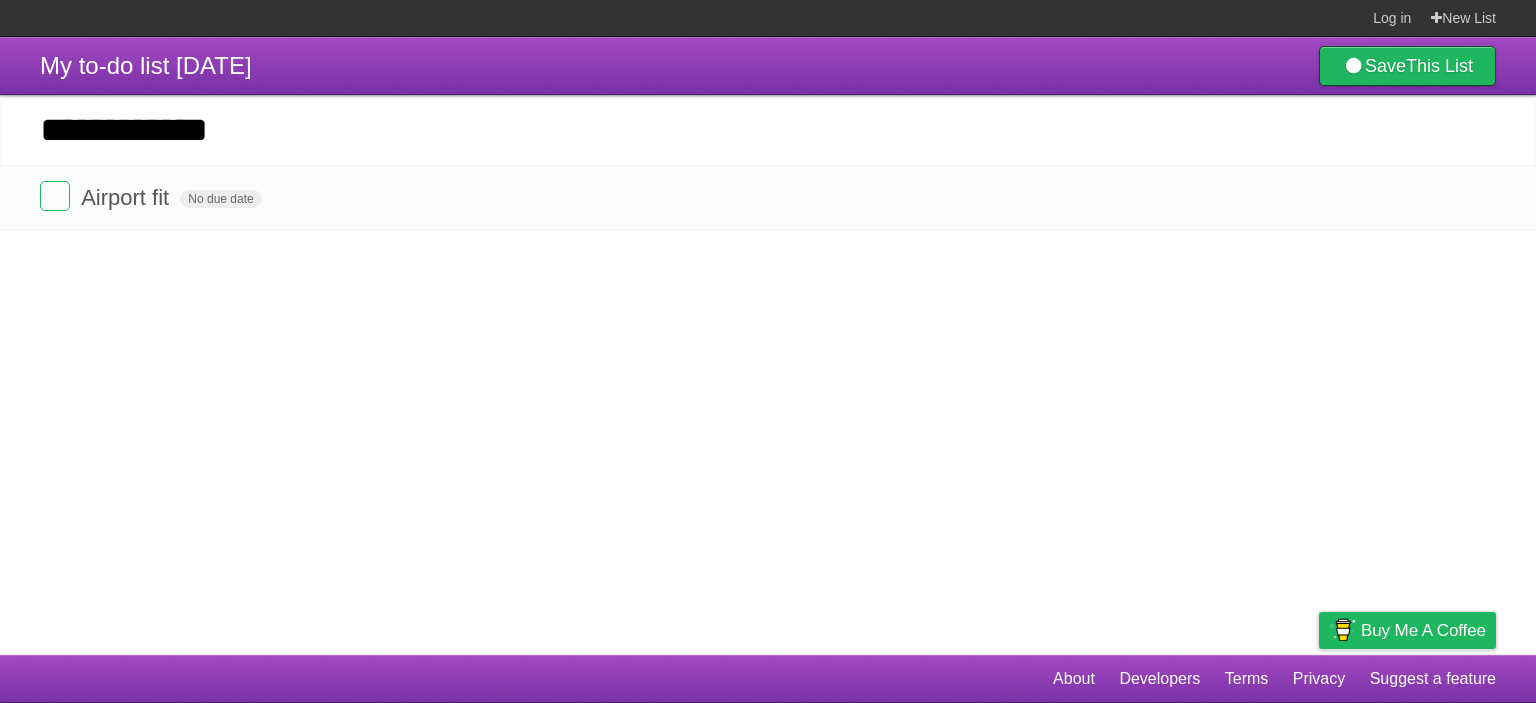 click on "**********" at bounding box center [768, 346] 